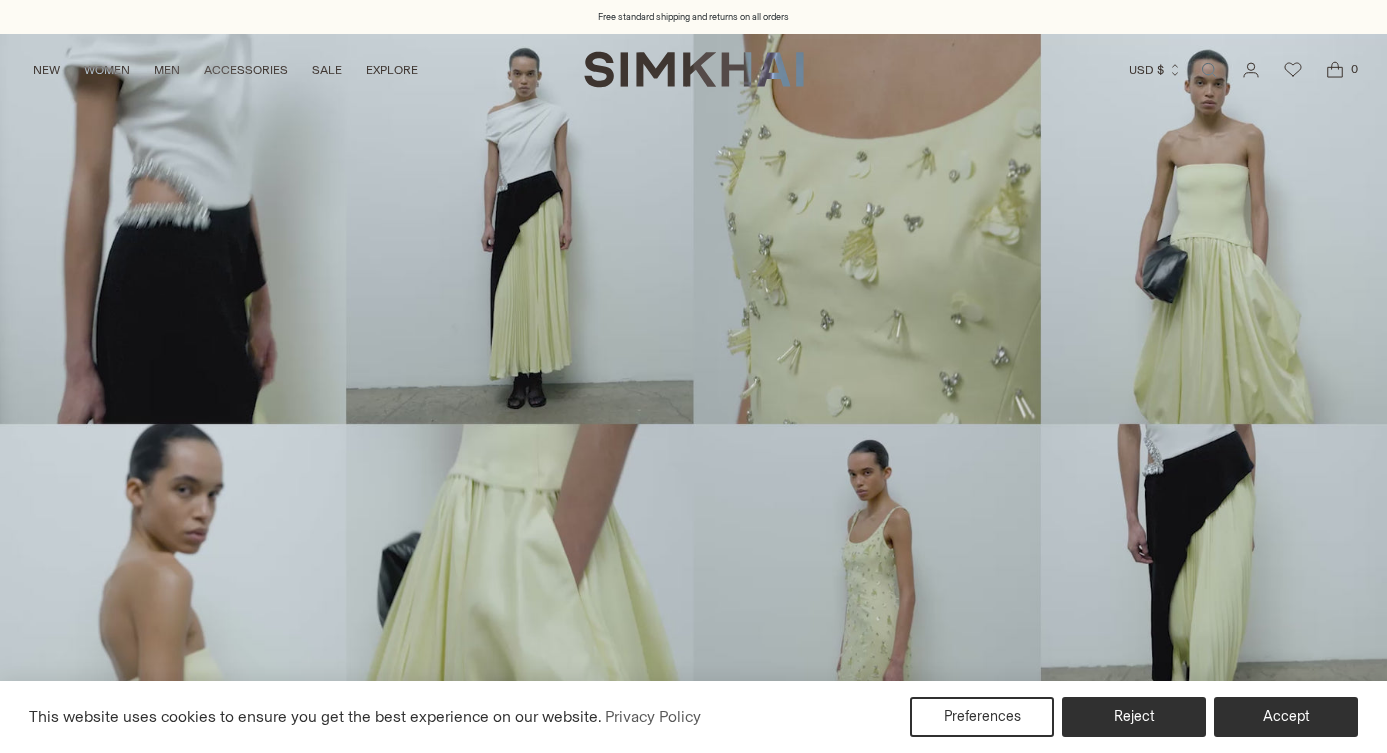 scroll, scrollTop: 0, scrollLeft: 0, axis: both 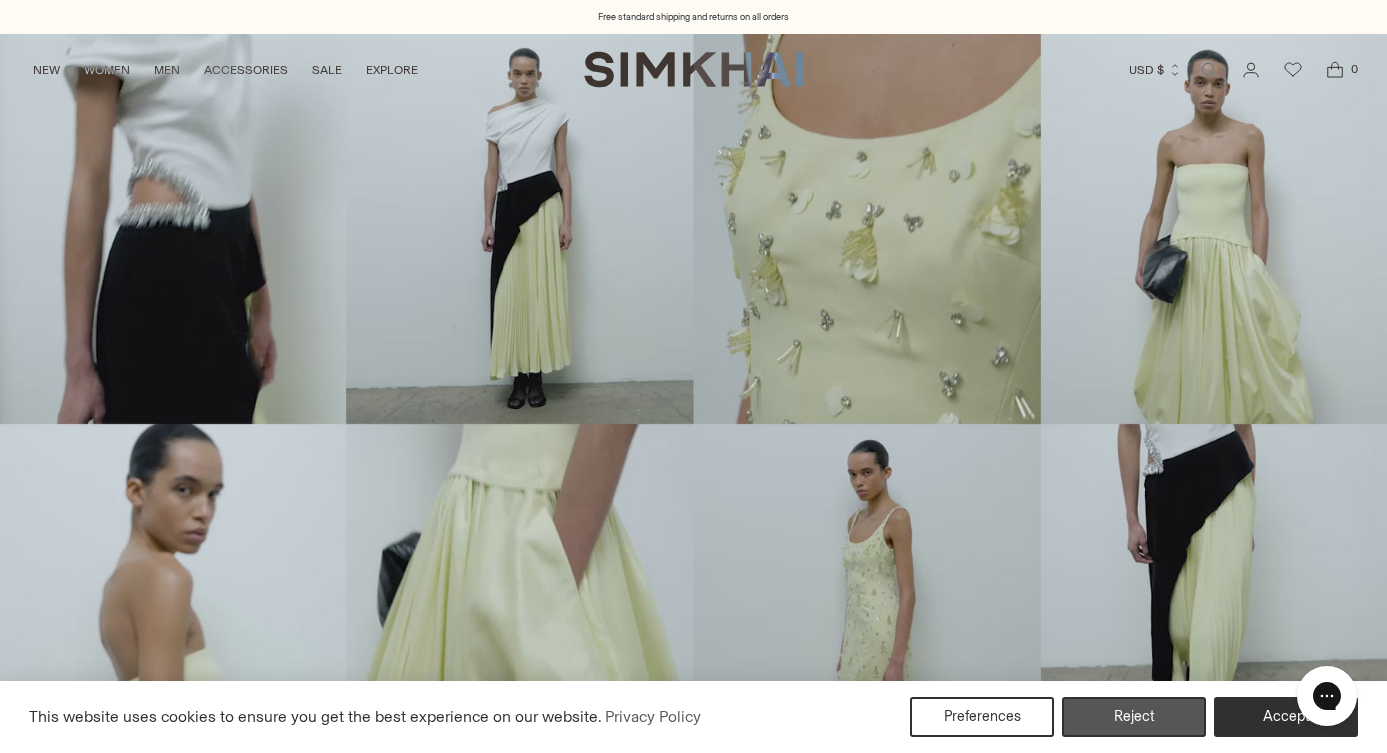 click on "Reject" at bounding box center (1134, 717) 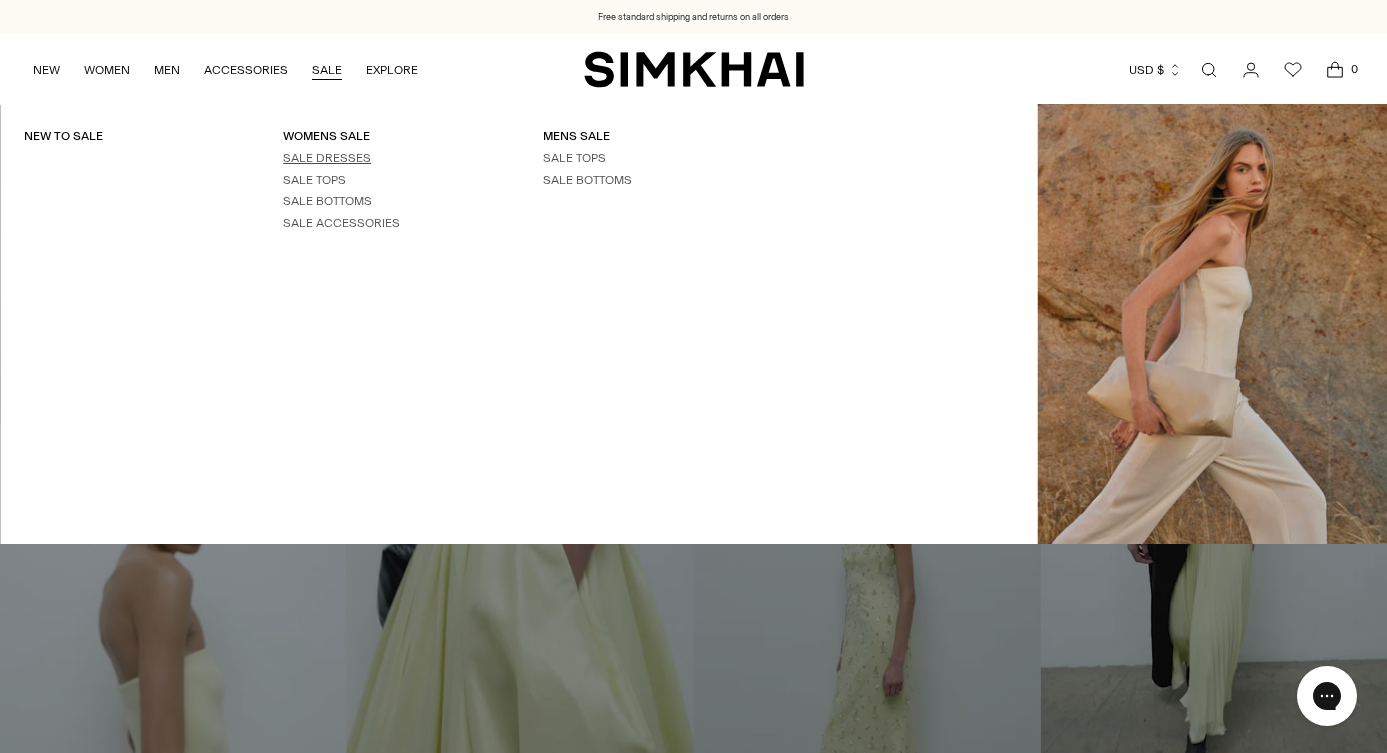click on "SALE DRESSES" at bounding box center [327, 158] 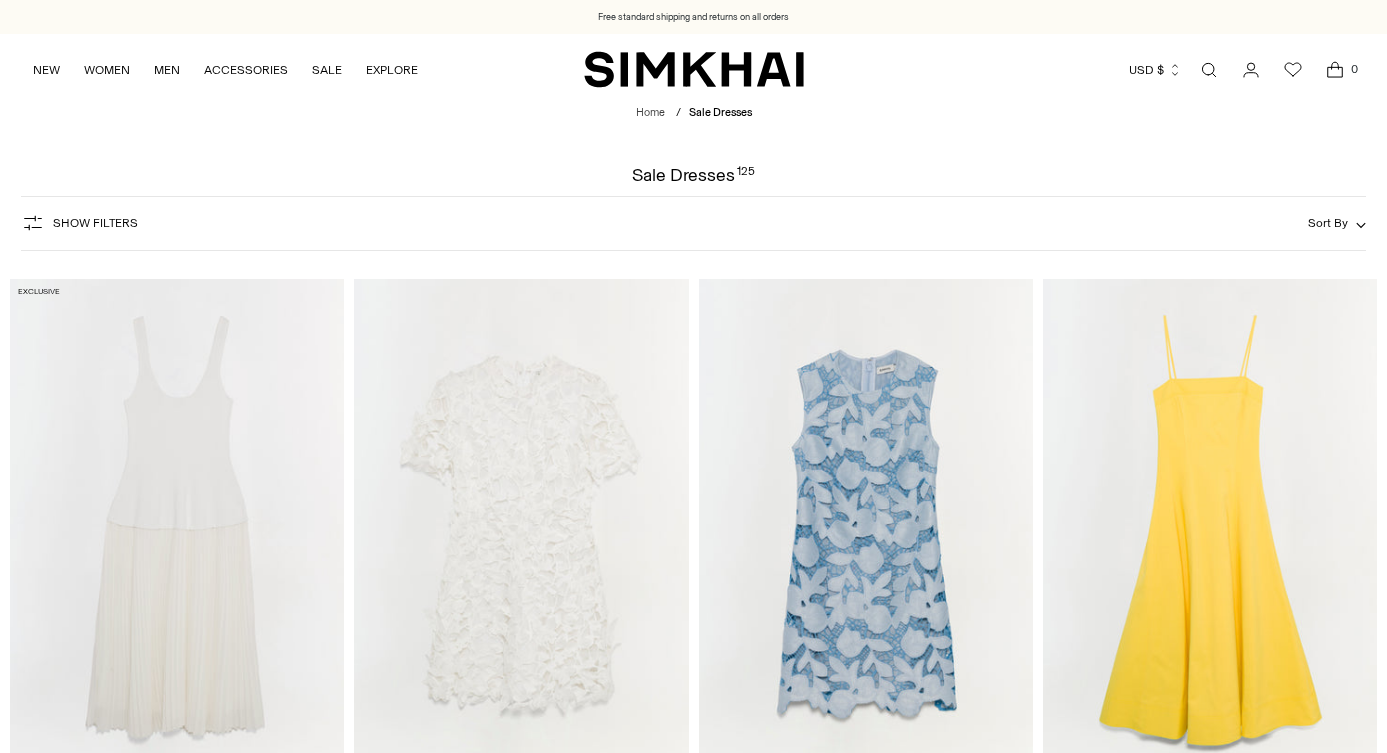 scroll, scrollTop: 0, scrollLeft: 0, axis: both 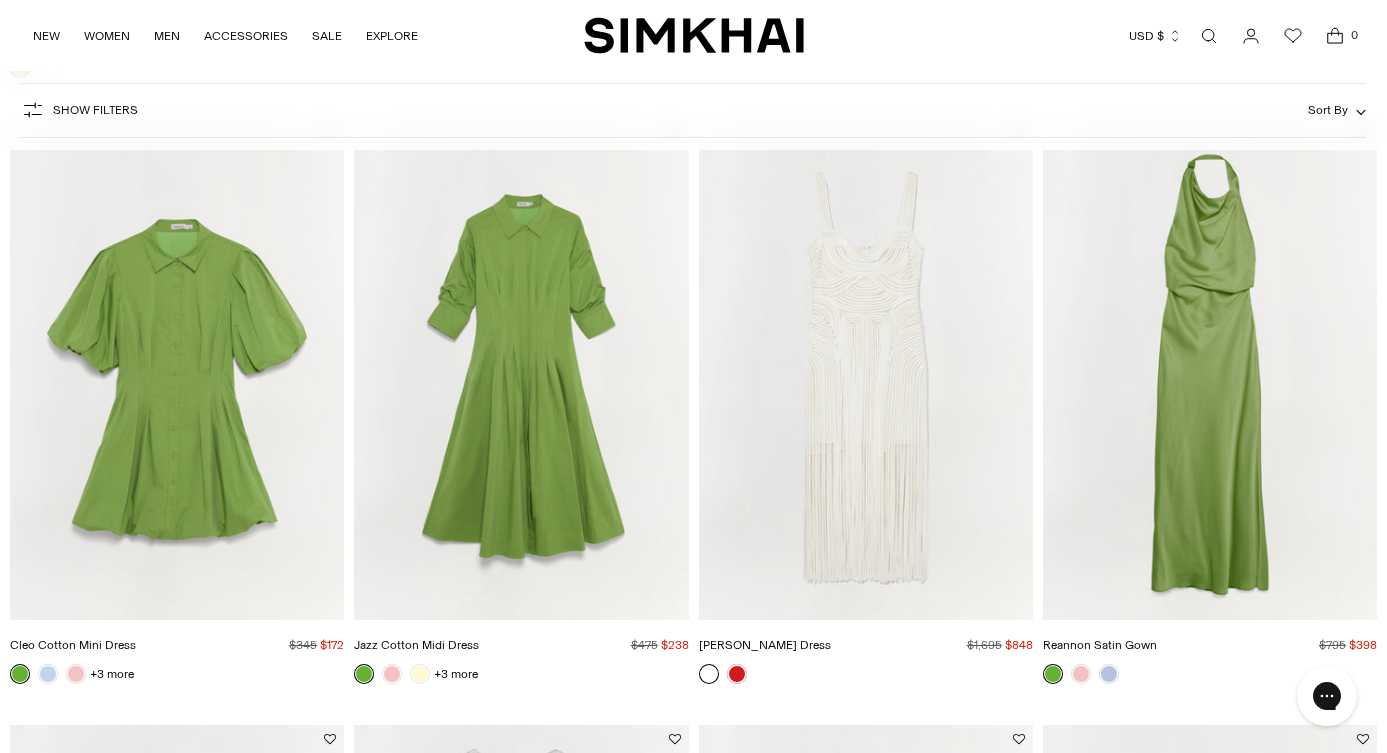 click at bounding box center (0, 0) 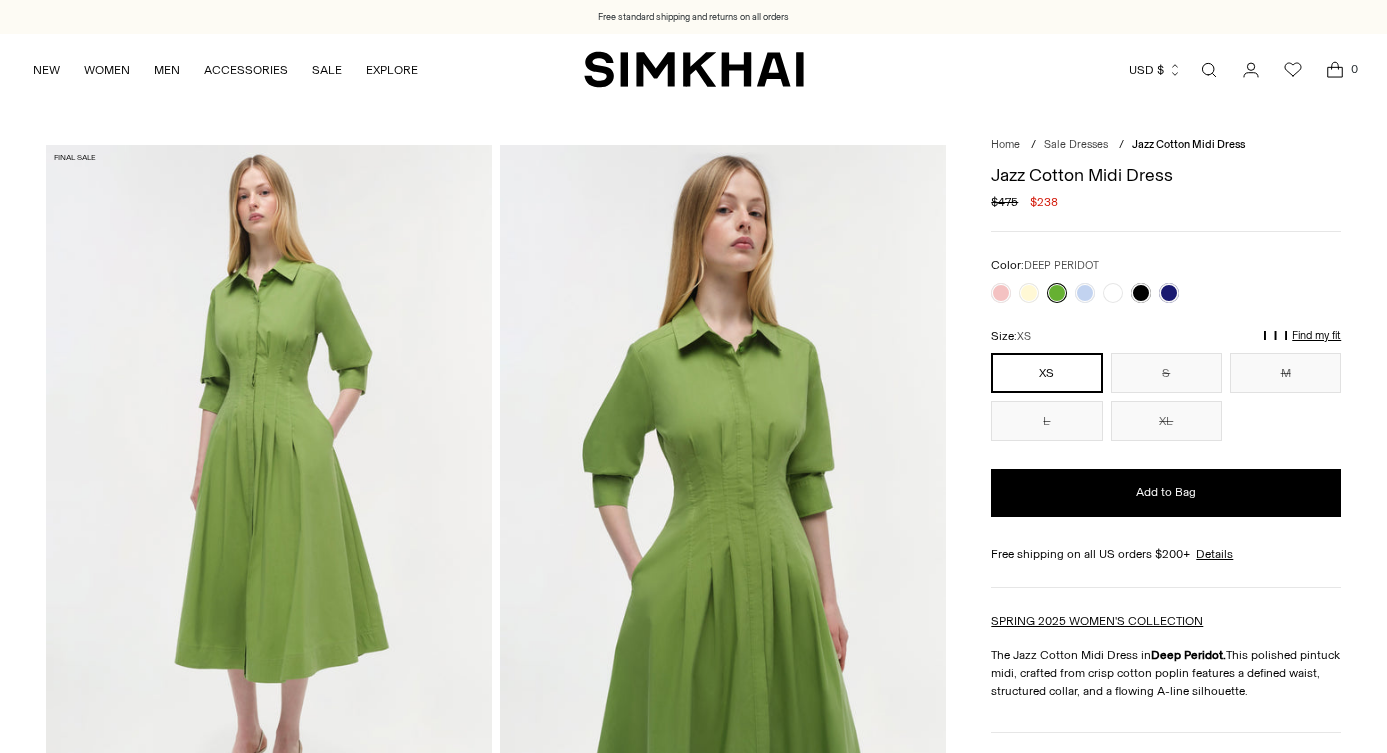 scroll, scrollTop: 0, scrollLeft: 0, axis: both 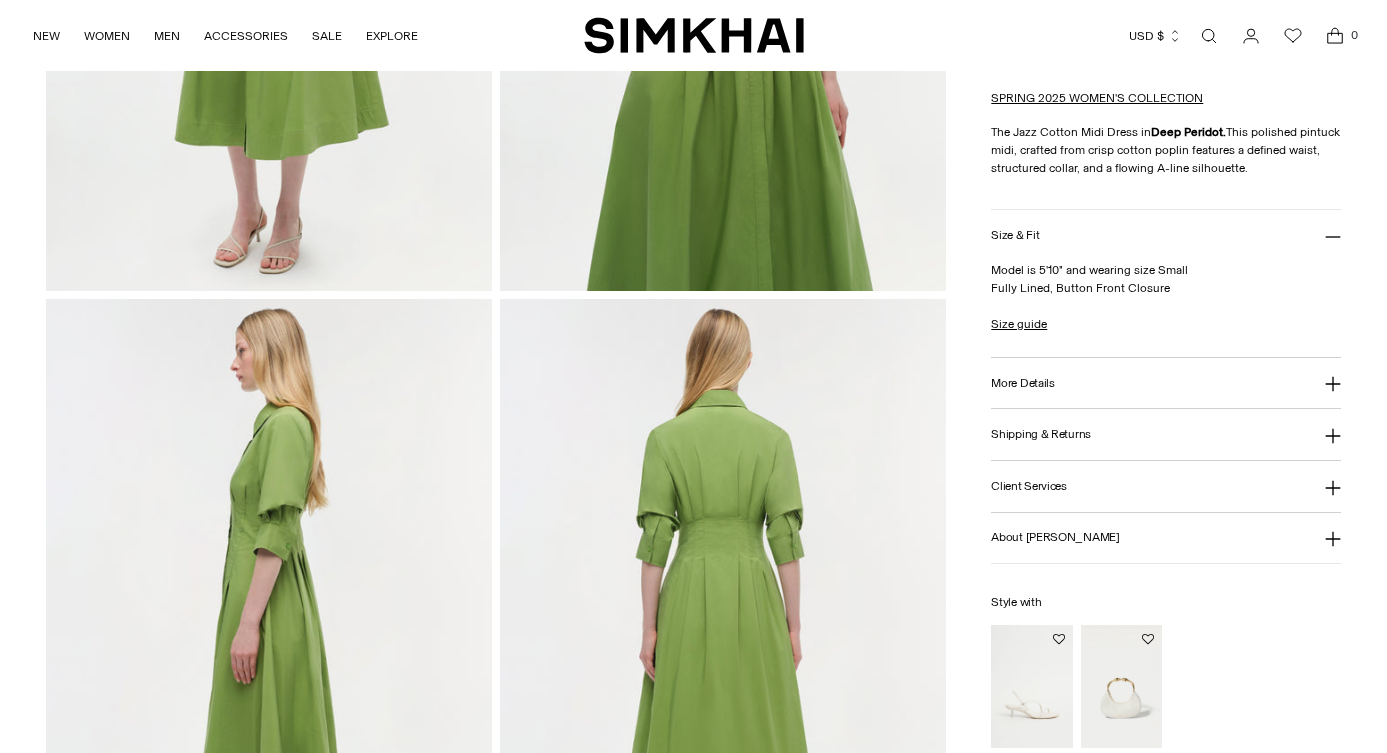 click at bounding box center (723, 633) 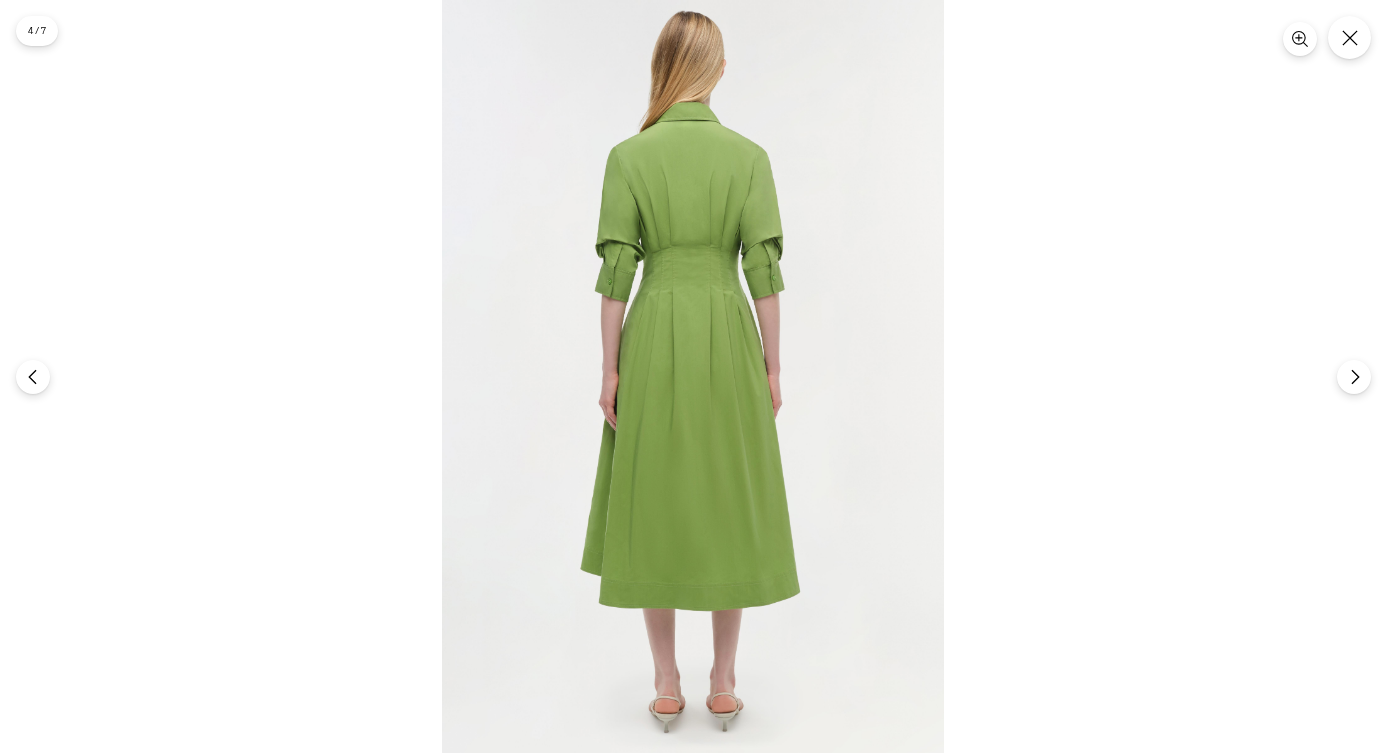 click at bounding box center (693, 376) 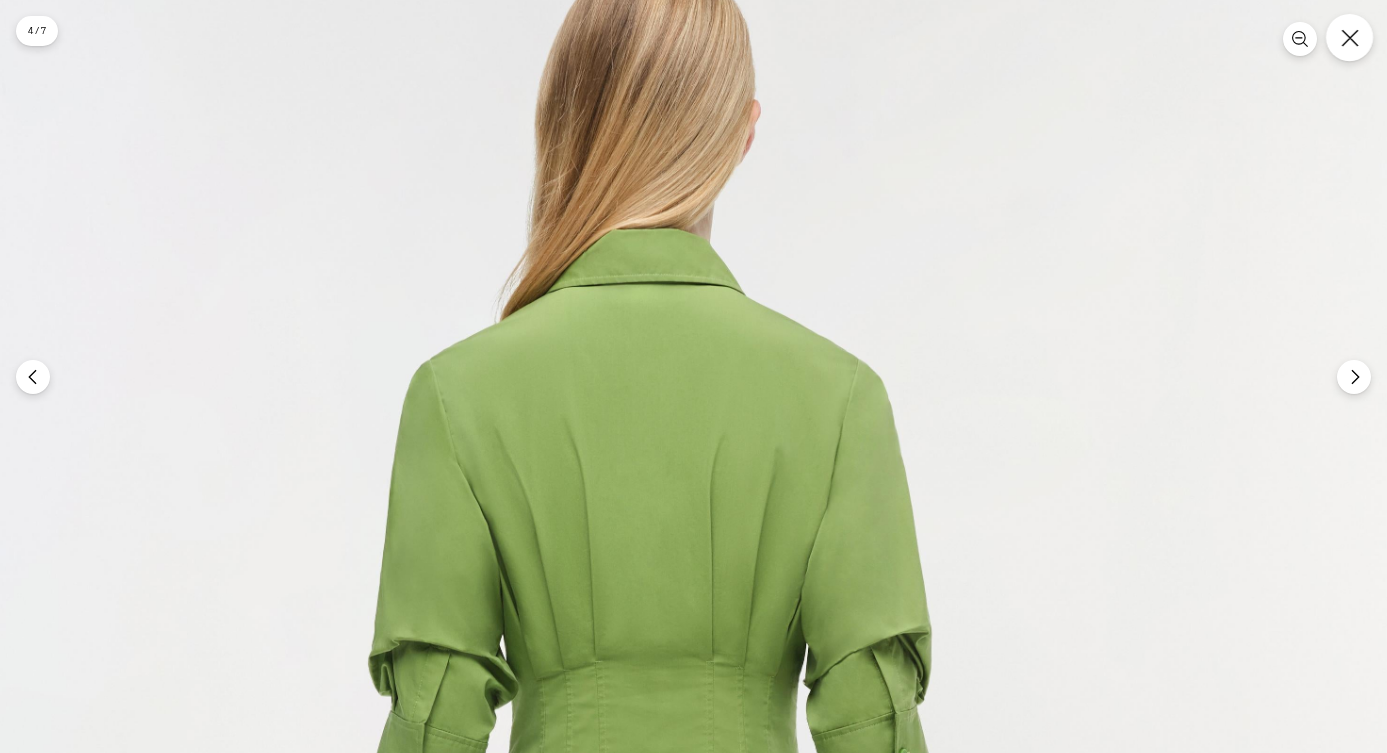 click 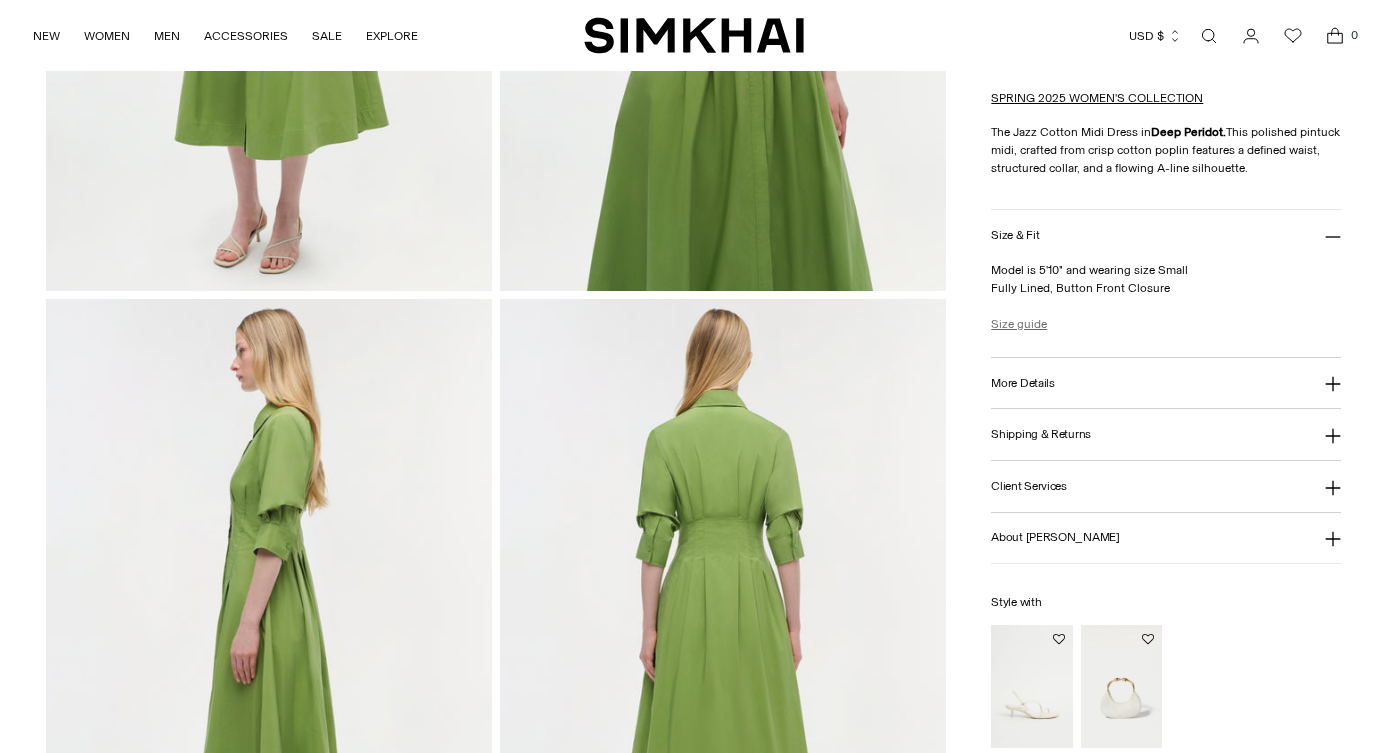 click on "Size guide" at bounding box center [1019, 324] 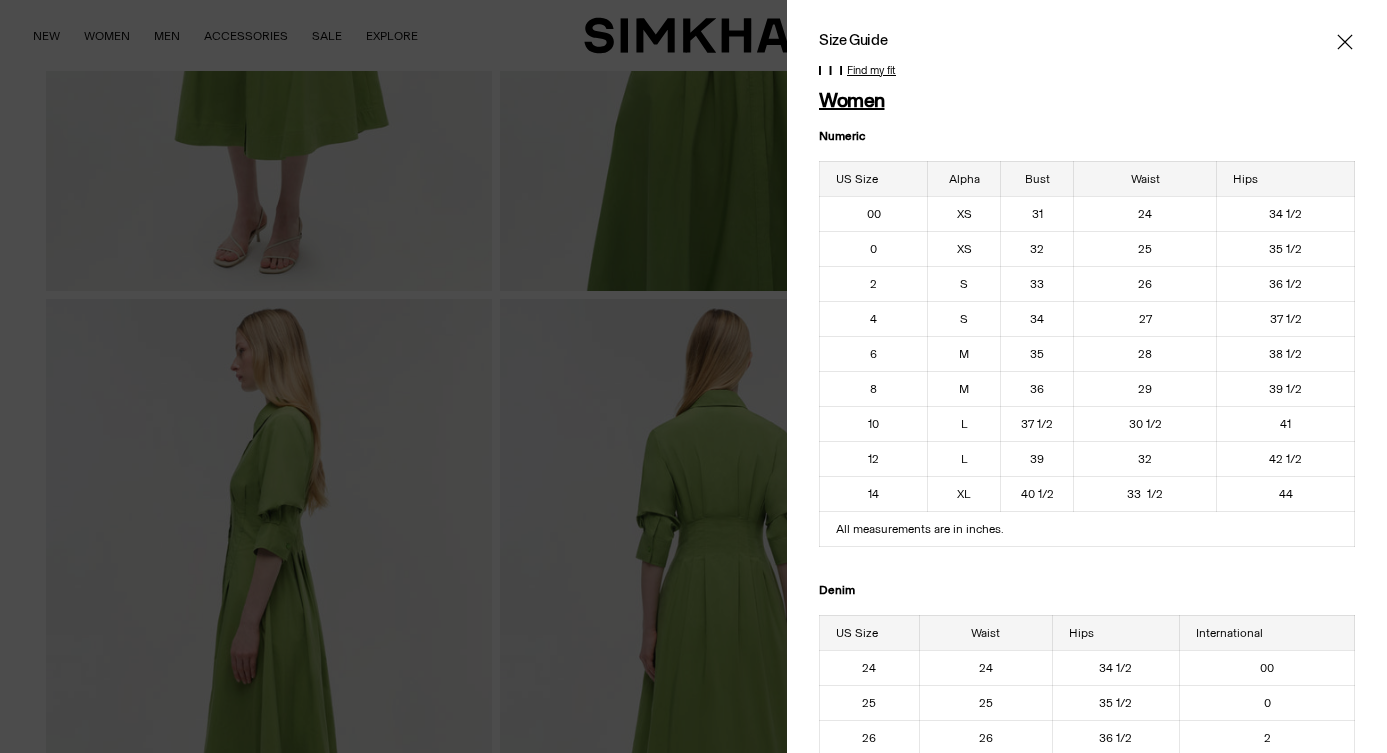 click 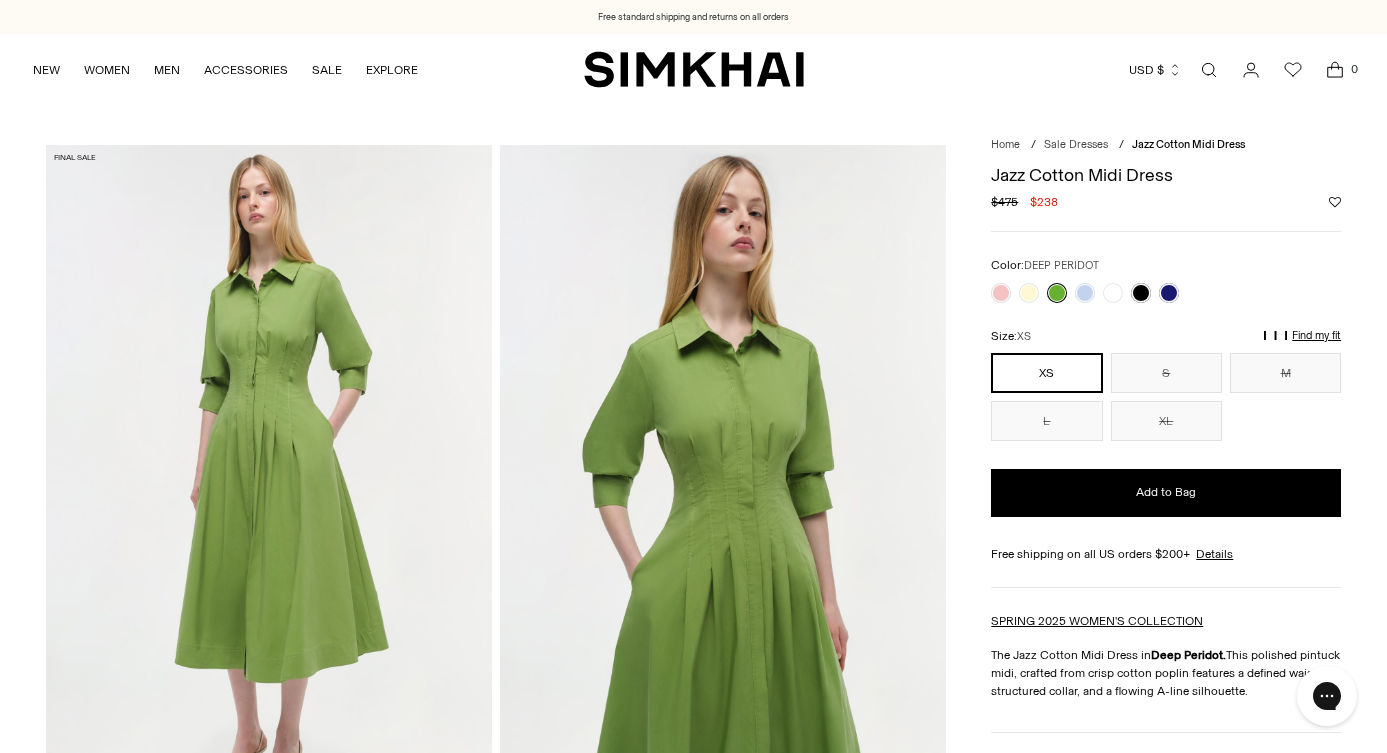 scroll, scrollTop: 0, scrollLeft: 0, axis: both 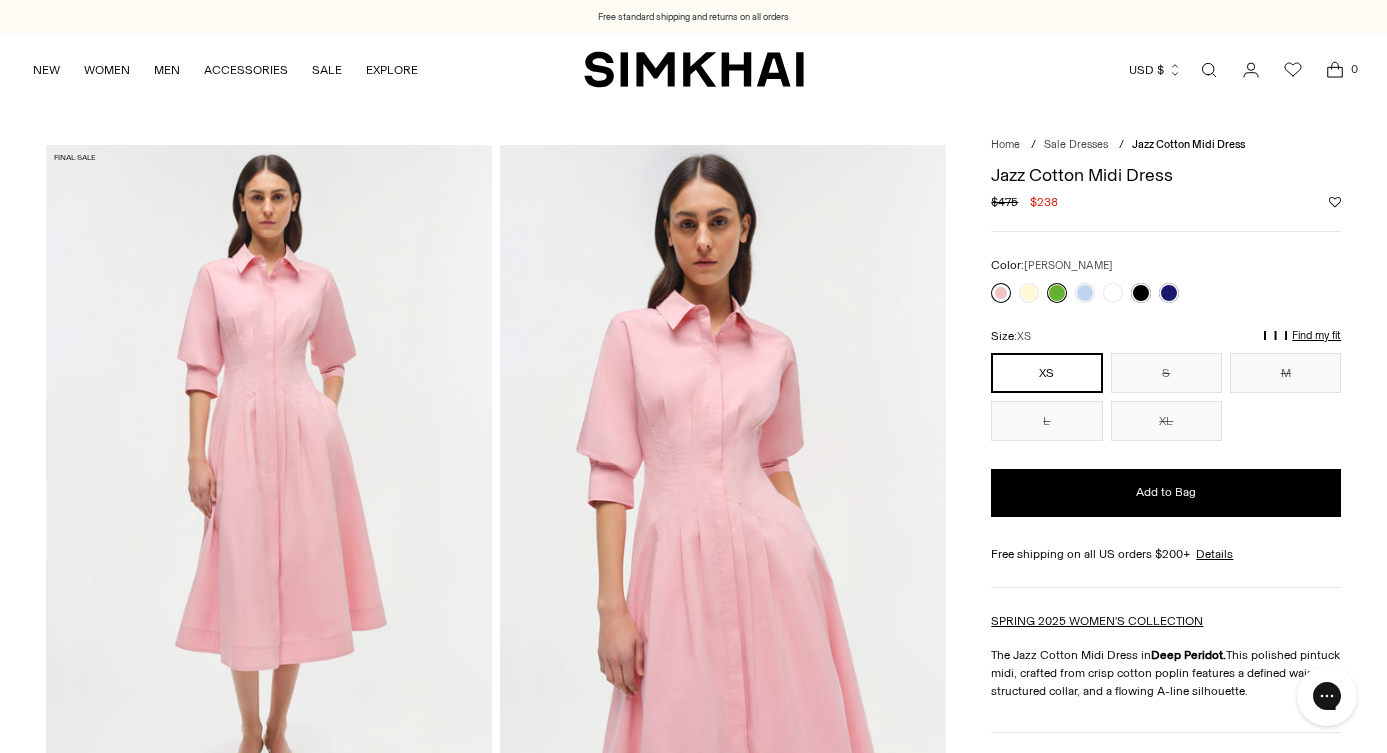 click at bounding box center [1001, 293] 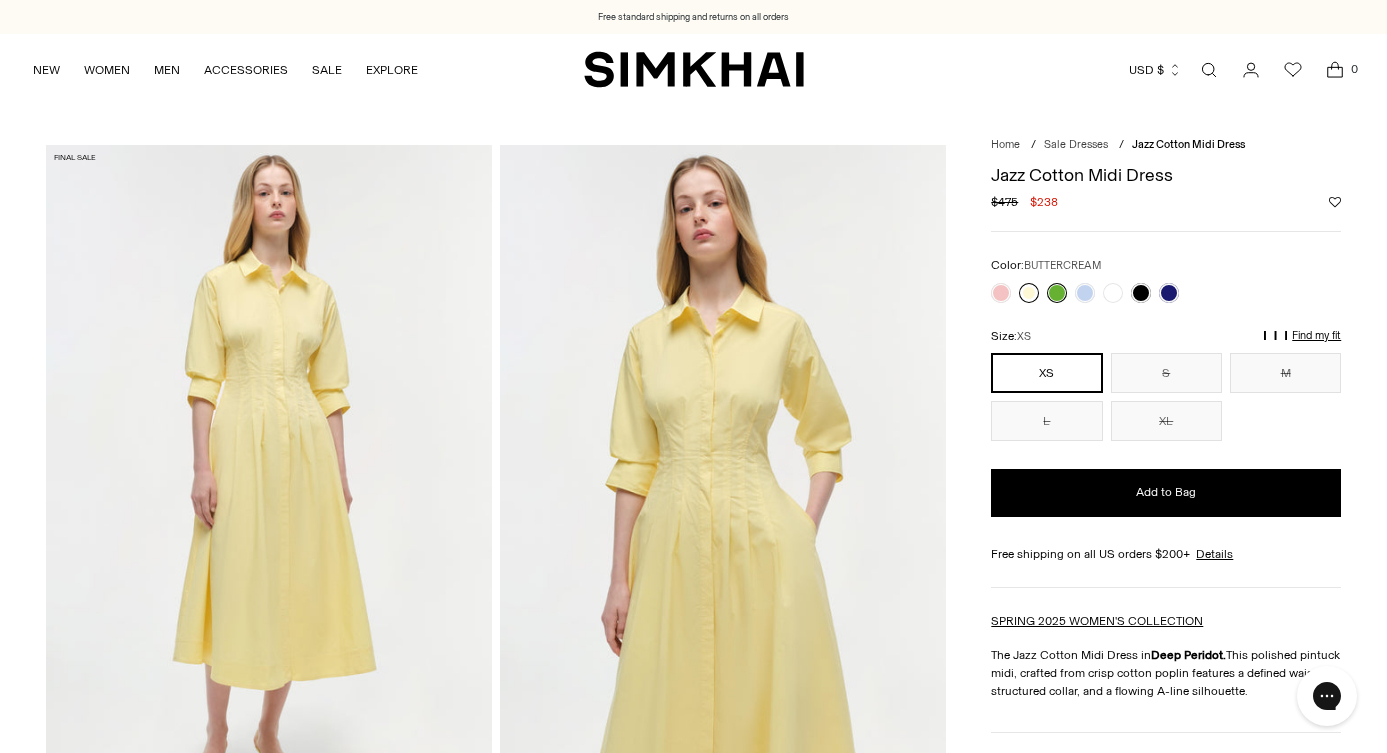 click at bounding box center (1029, 293) 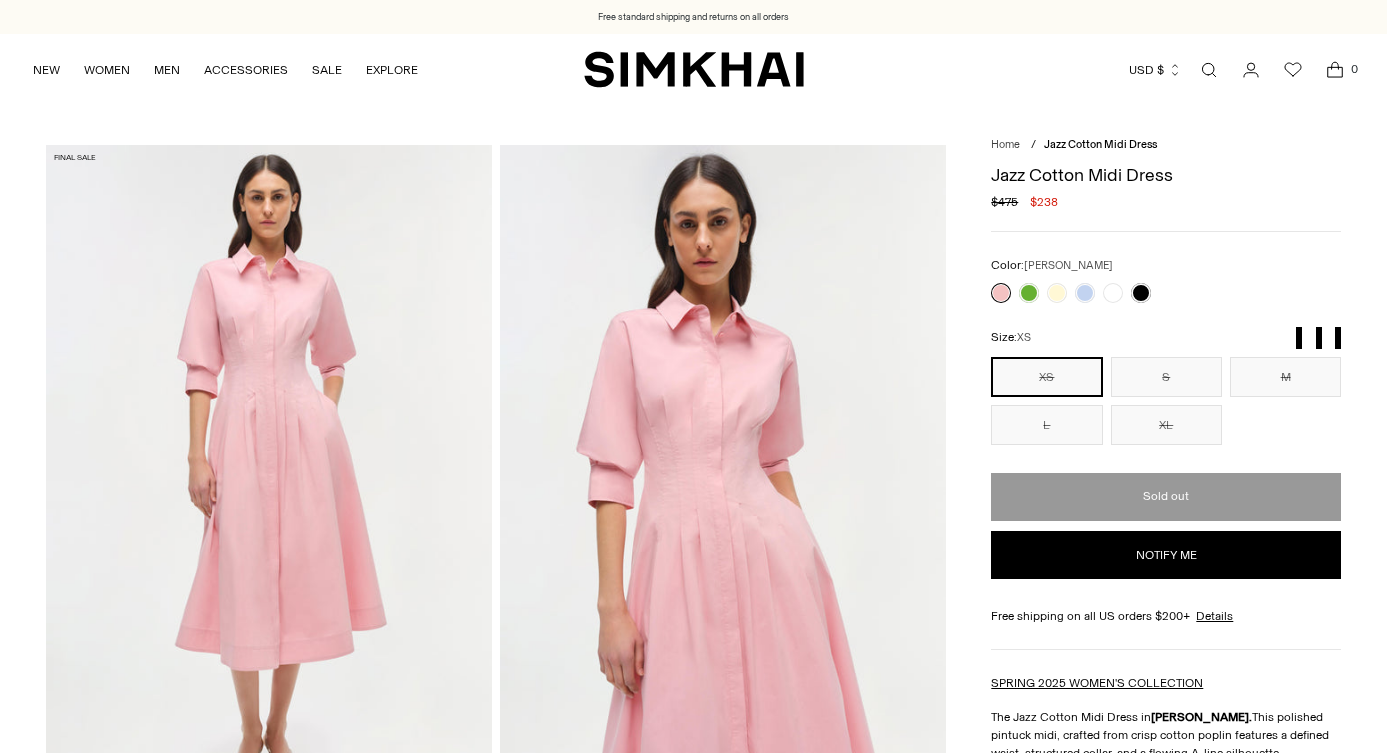 scroll, scrollTop: 0, scrollLeft: 0, axis: both 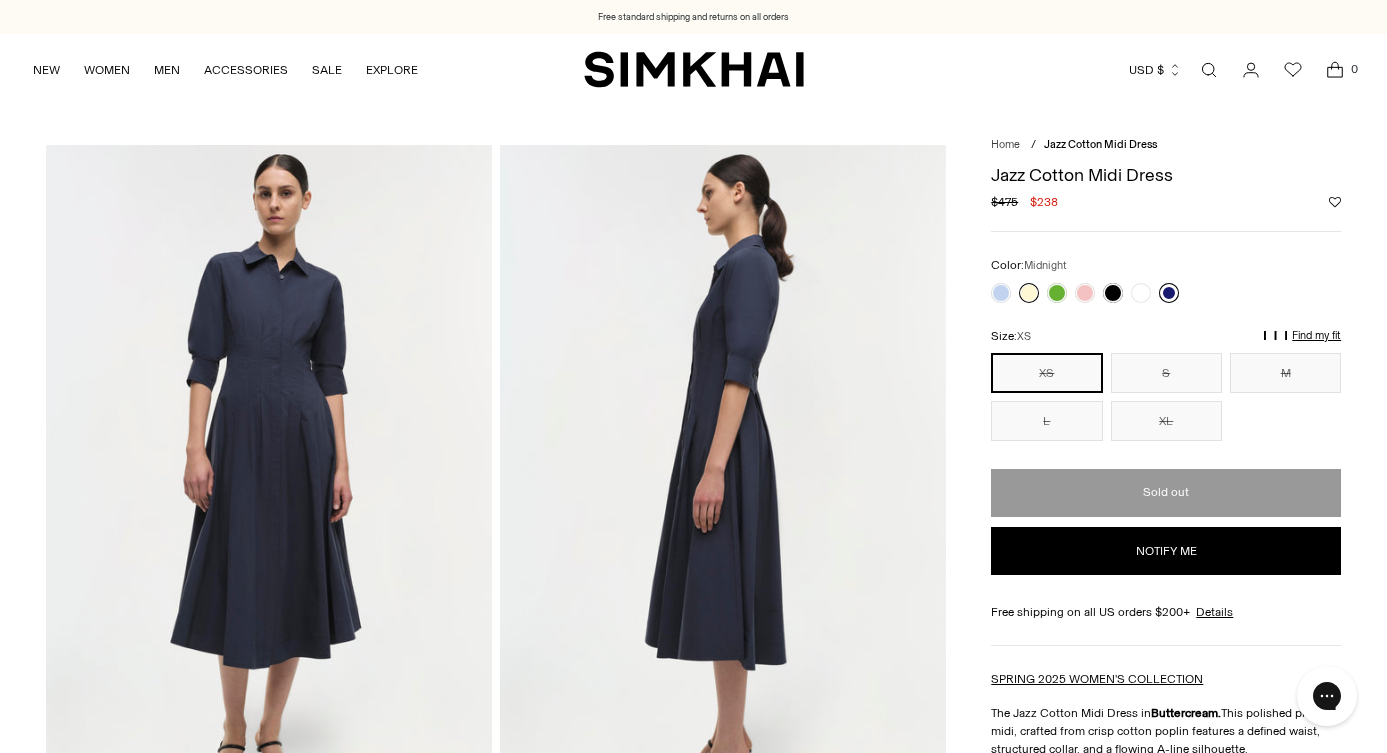 click at bounding box center (1169, 293) 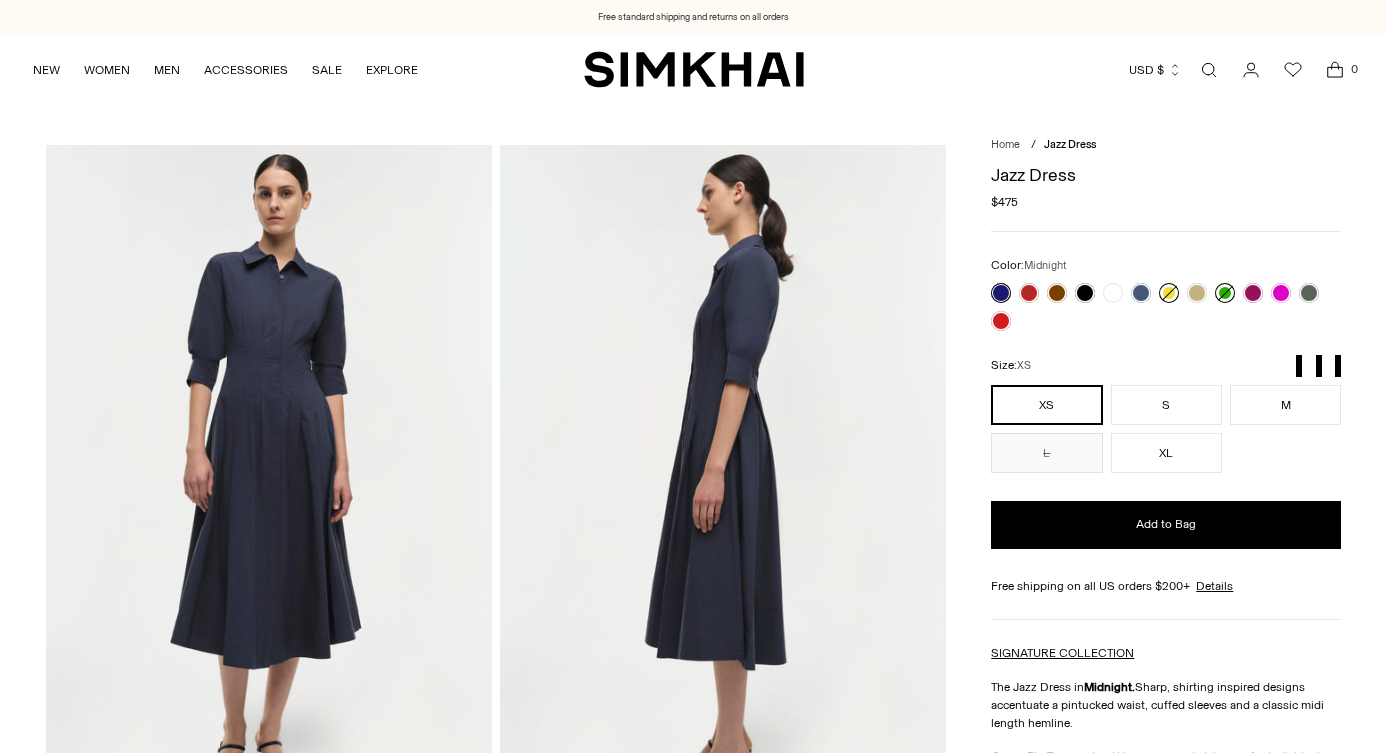 scroll, scrollTop: 0, scrollLeft: 0, axis: both 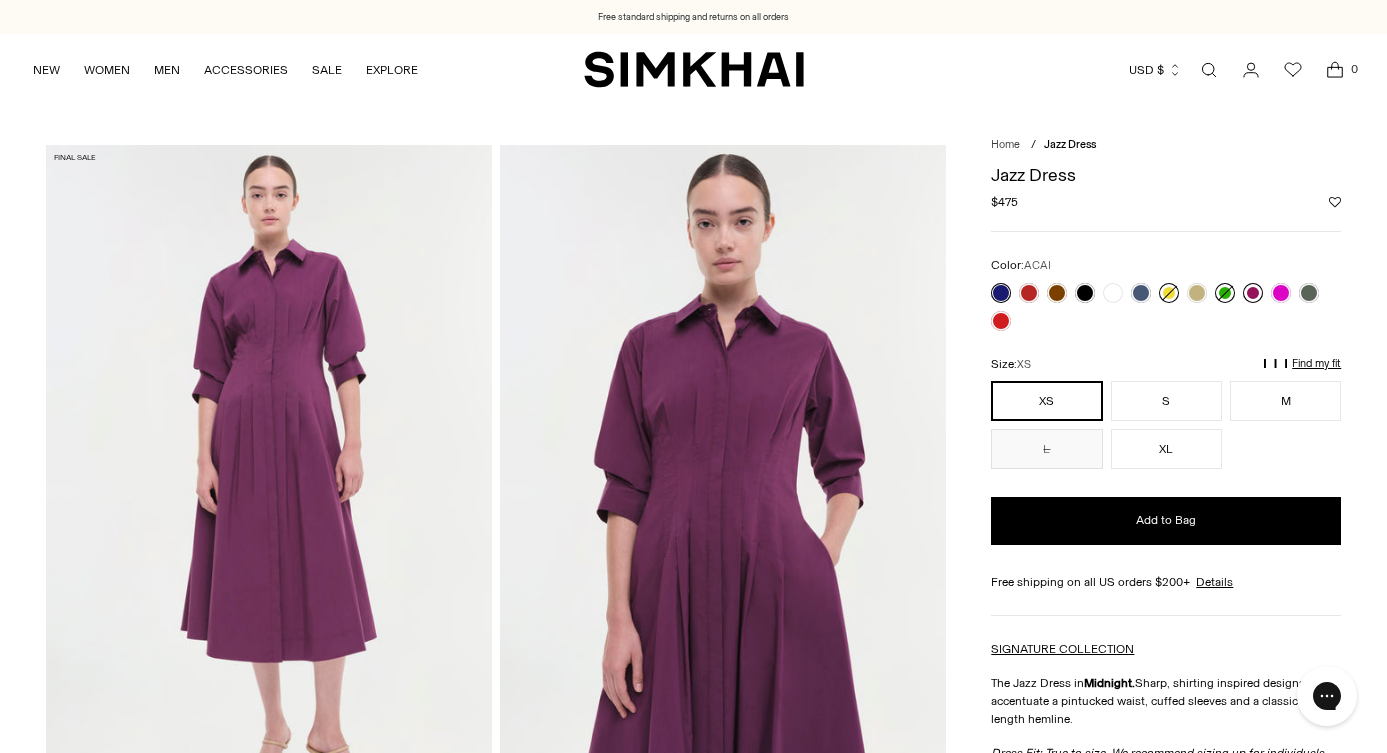 click at bounding box center (1253, 293) 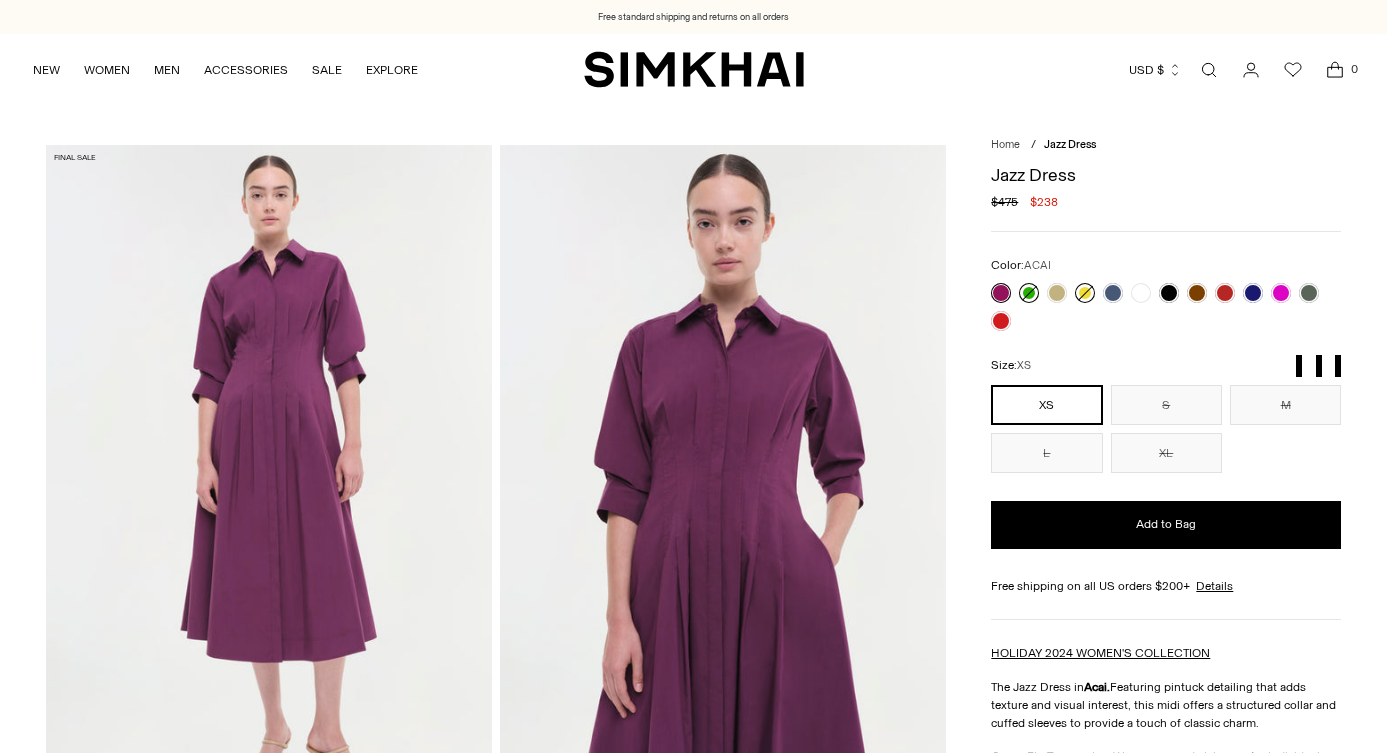 scroll, scrollTop: 0, scrollLeft: 0, axis: both 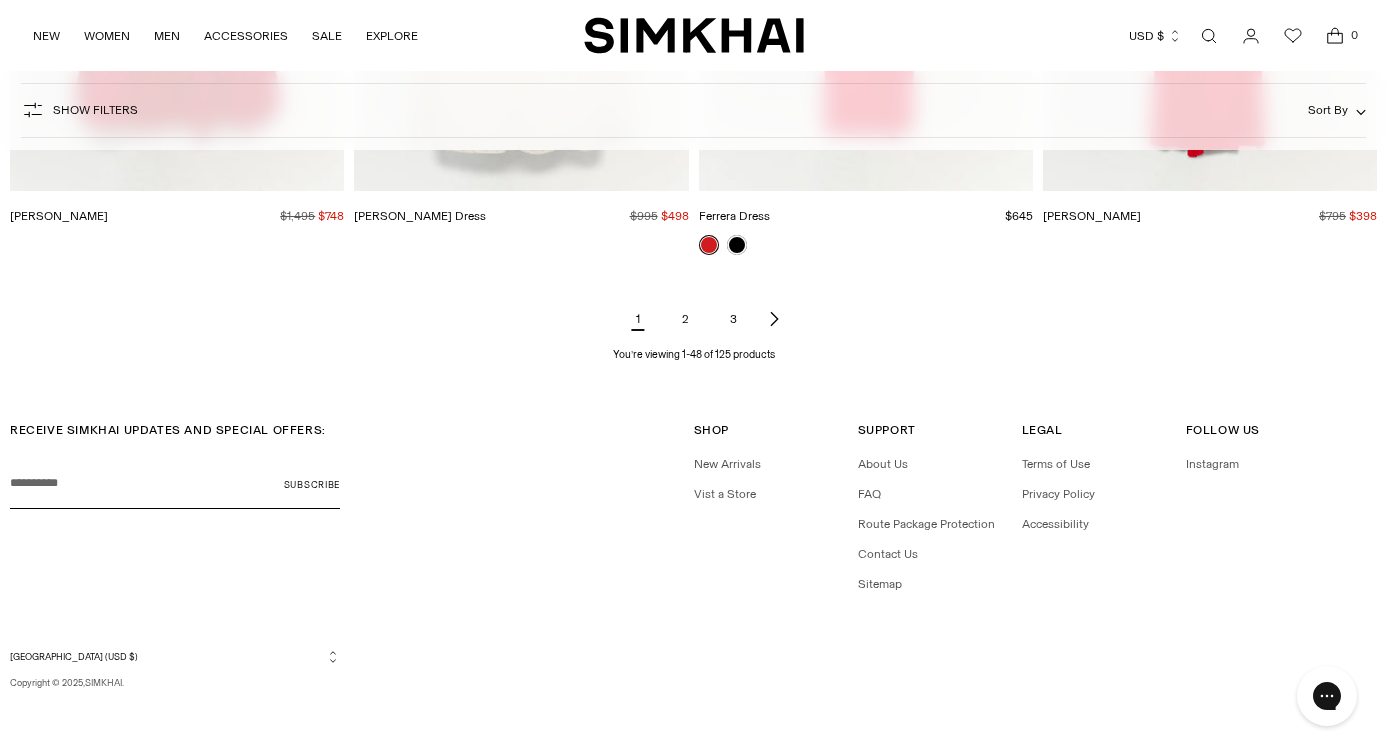 click on "2" at bounding box center [686, 319] 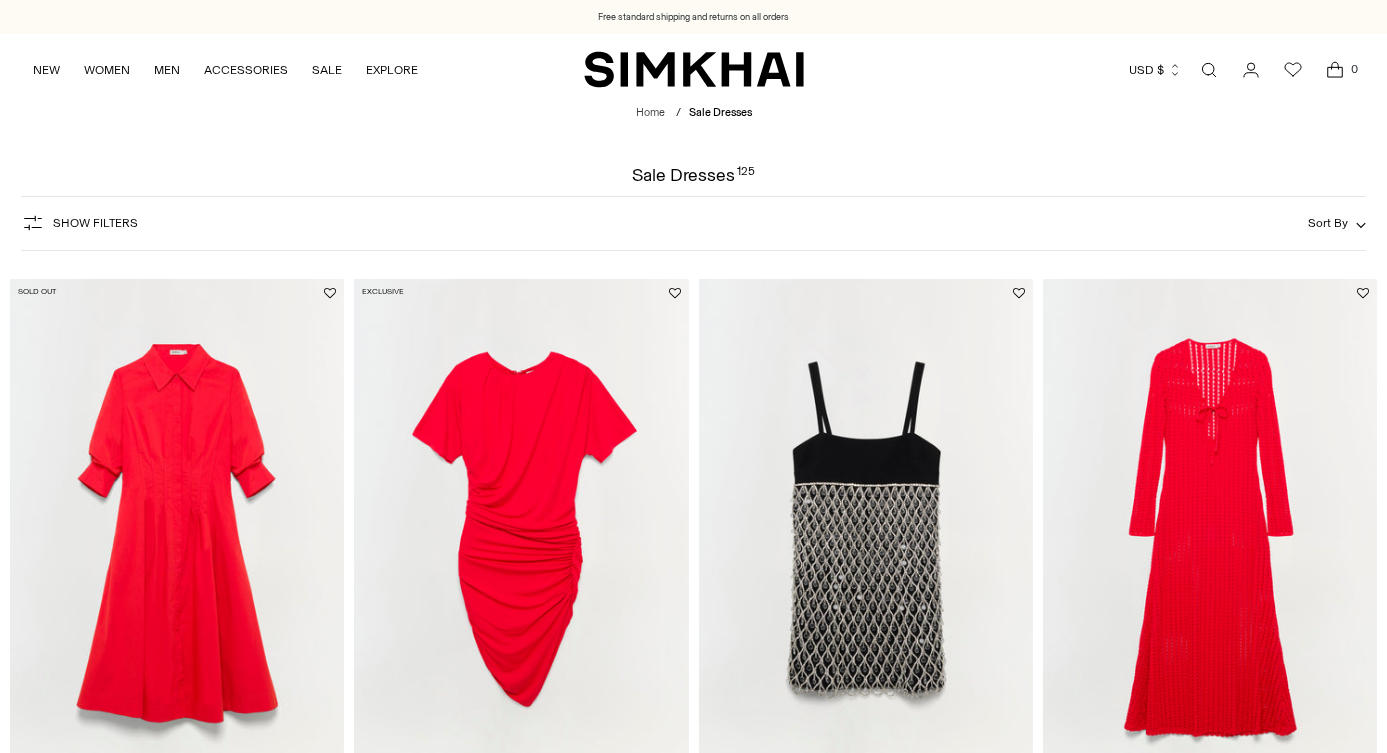 scroll, scrollTop: 0, scrollLeft: 0, axis: both 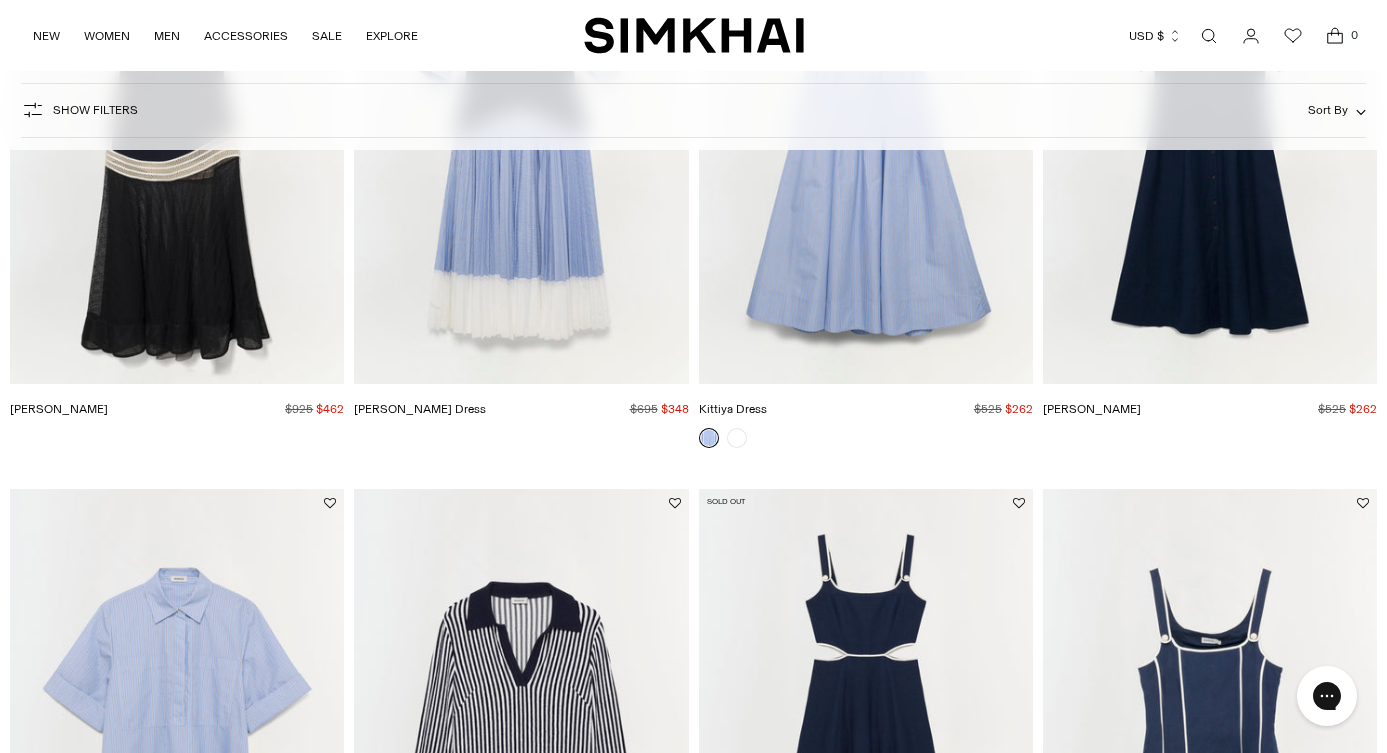 click at bounding box center (0, 0) 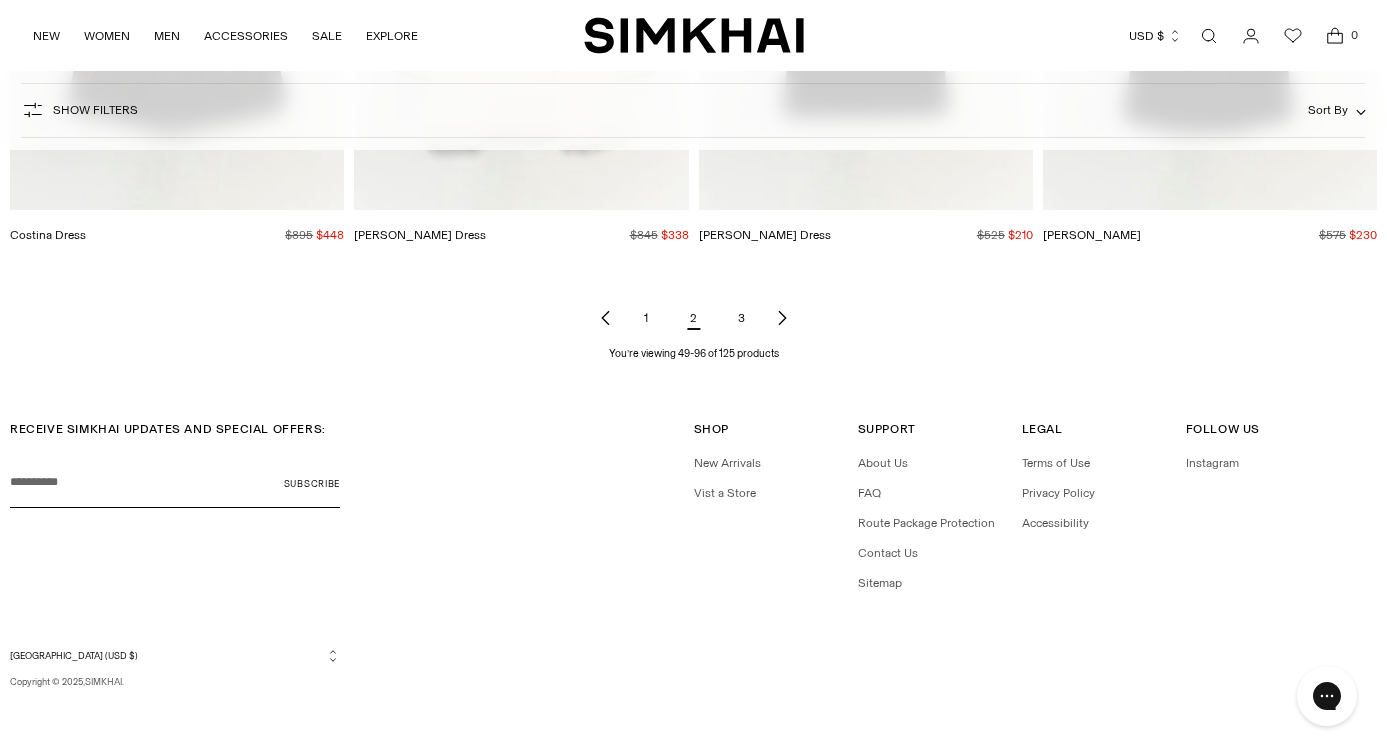scroll, scrollTop: 7303, scrollLeft: 0, axis: vertical 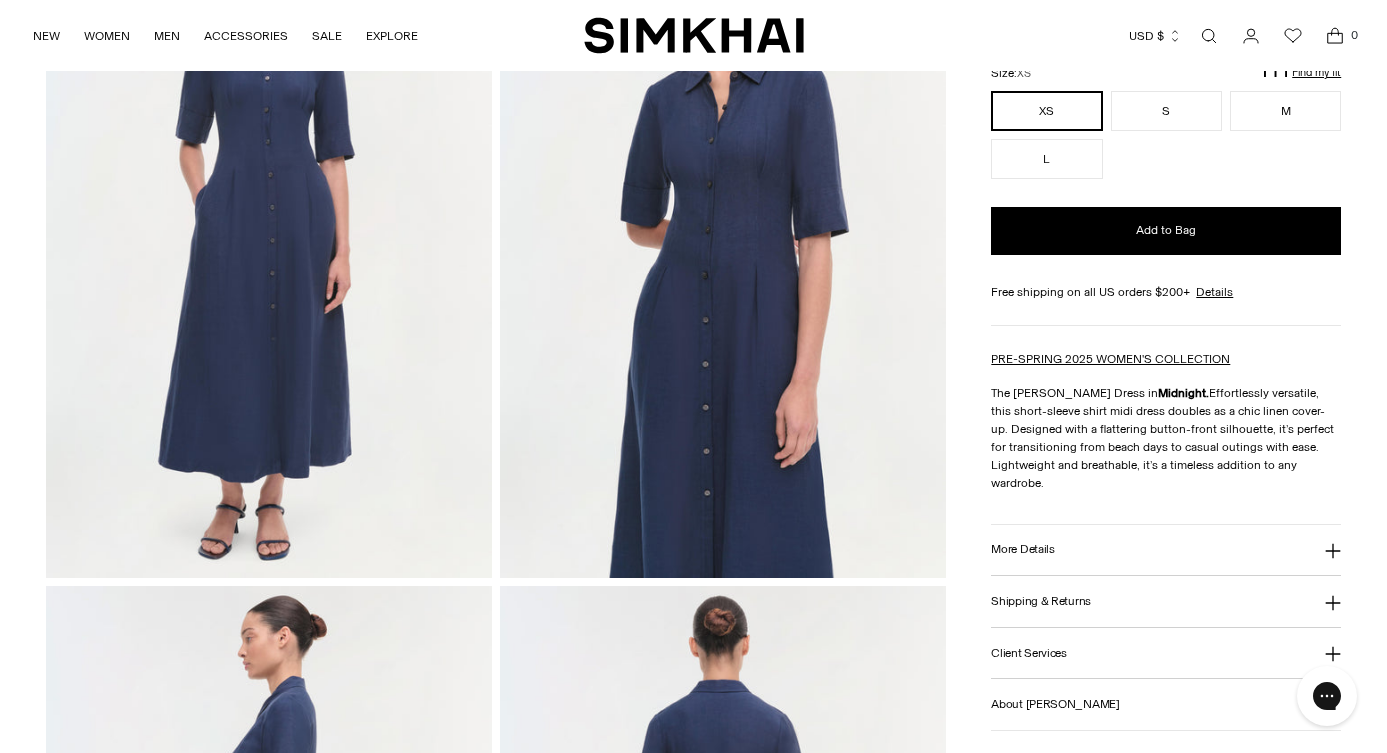 click on "More Details" at bounding box center (1166, 550) 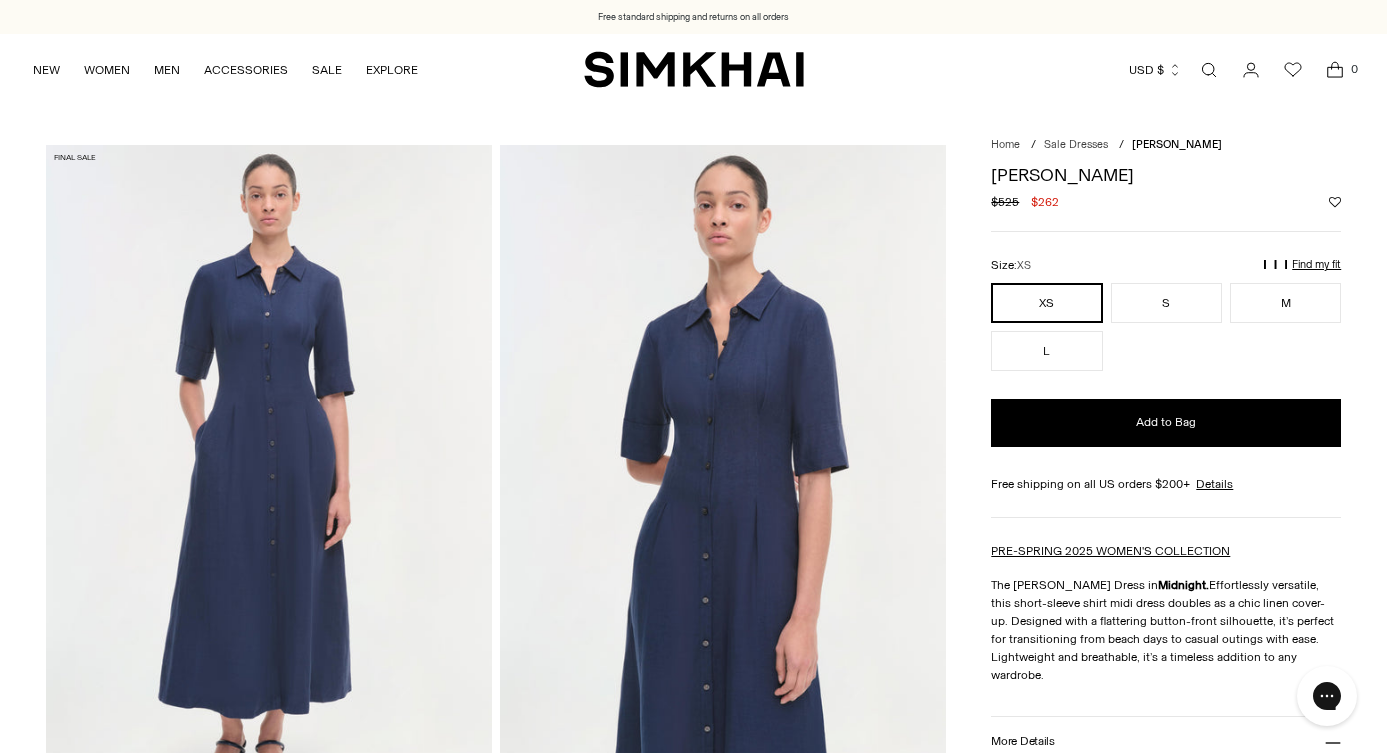 scroll, scrollTop: 0, scrollLeft: 0, axis: both 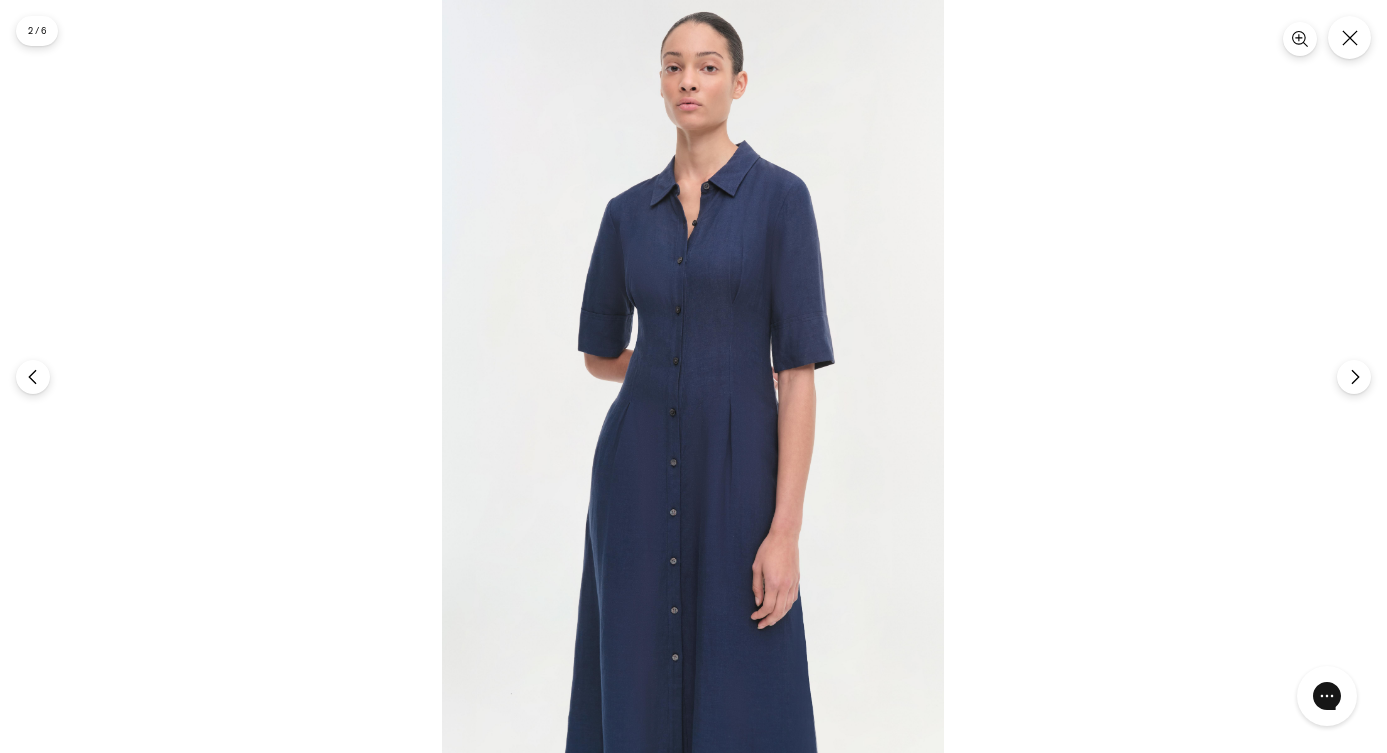 click at bounding box center [693, 376] 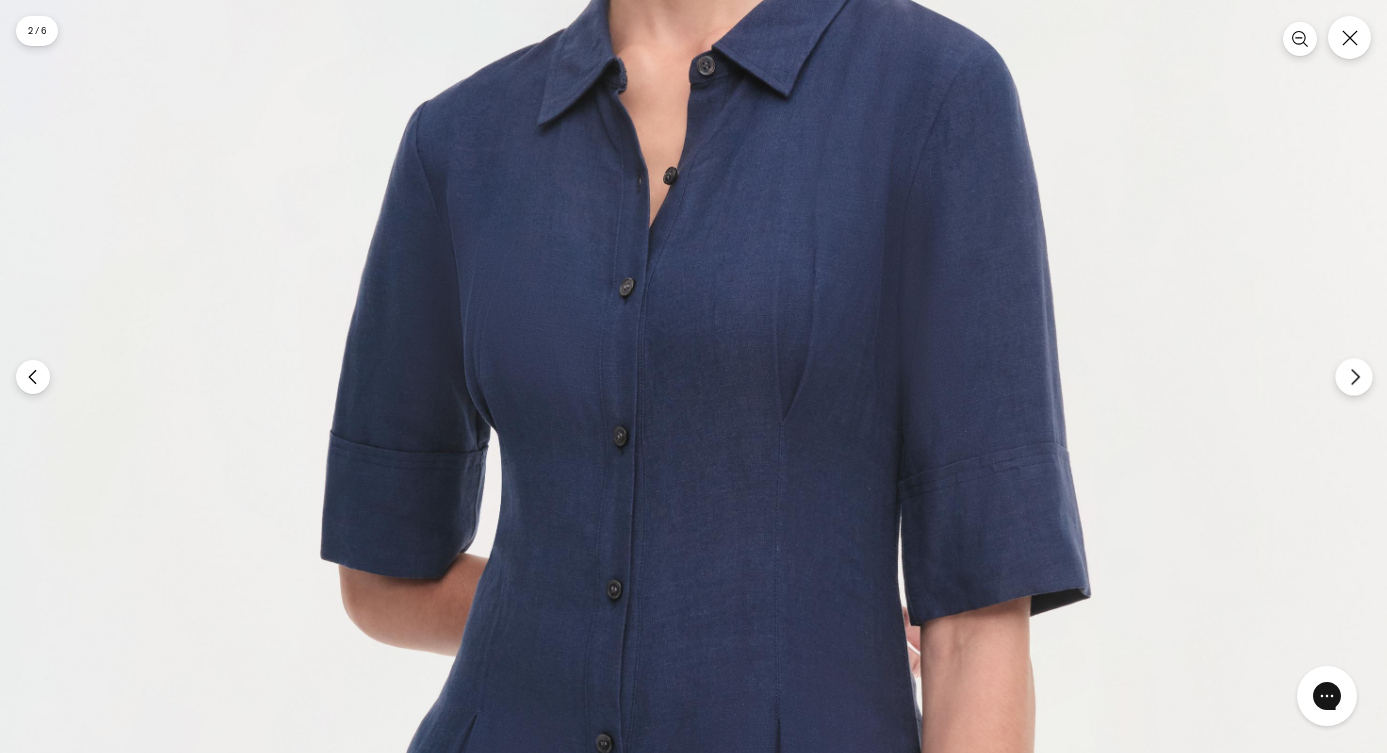 click at bounding box center [1353, 376] 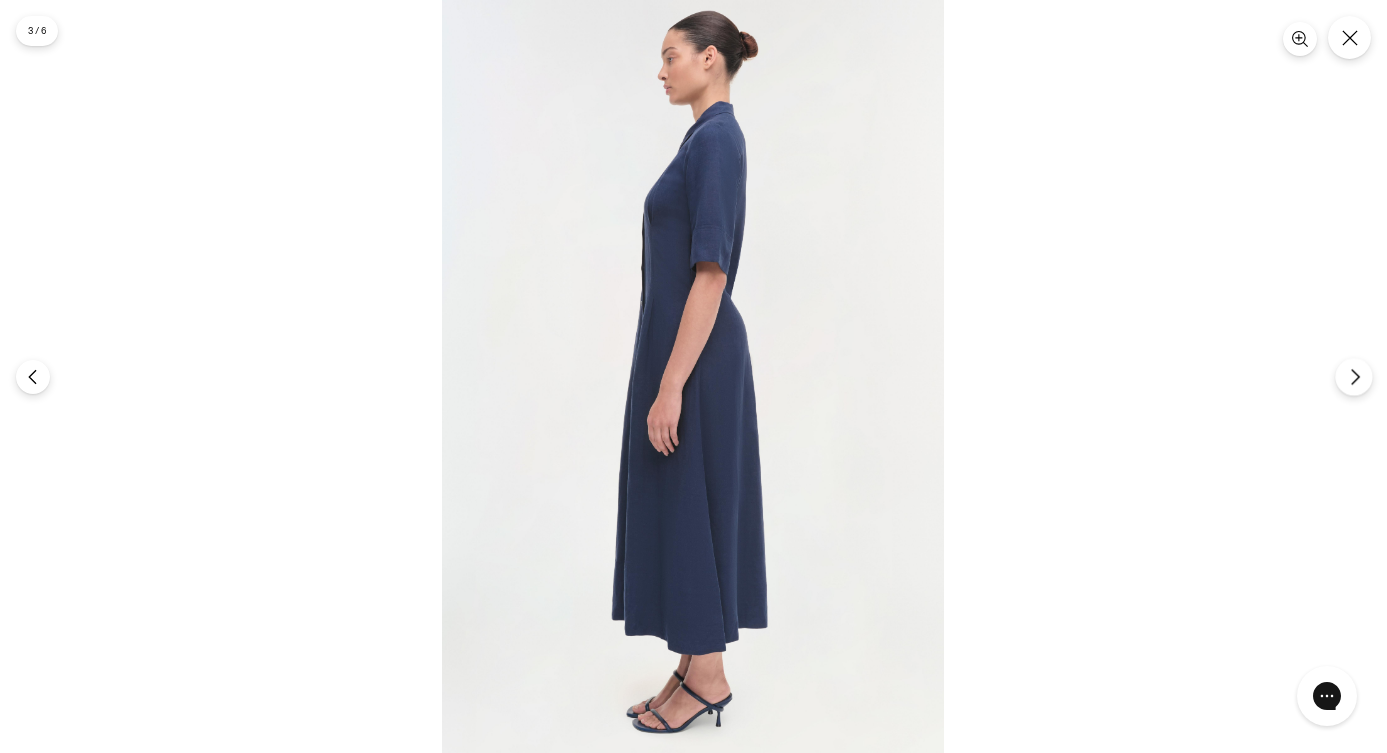 click 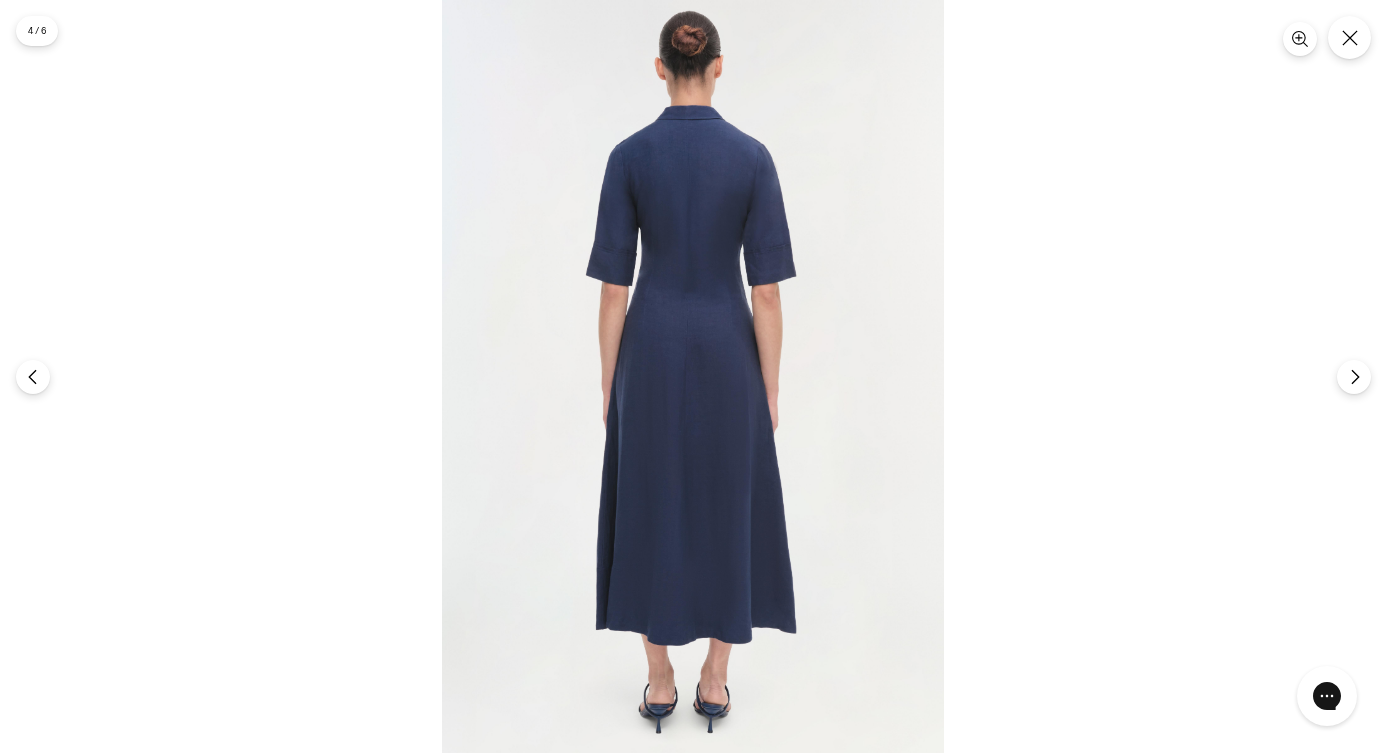 click at bounding box center (693, 376) 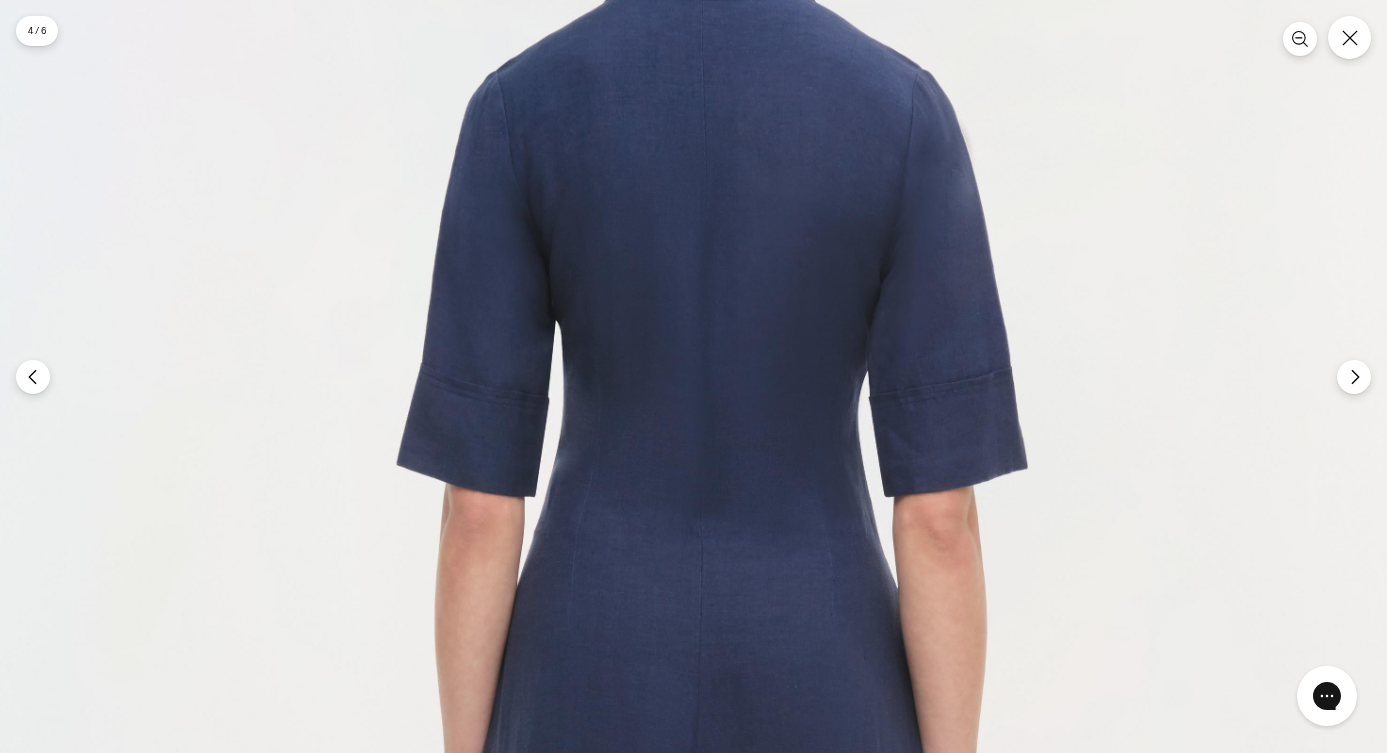 click at bounding box center (718, 768) 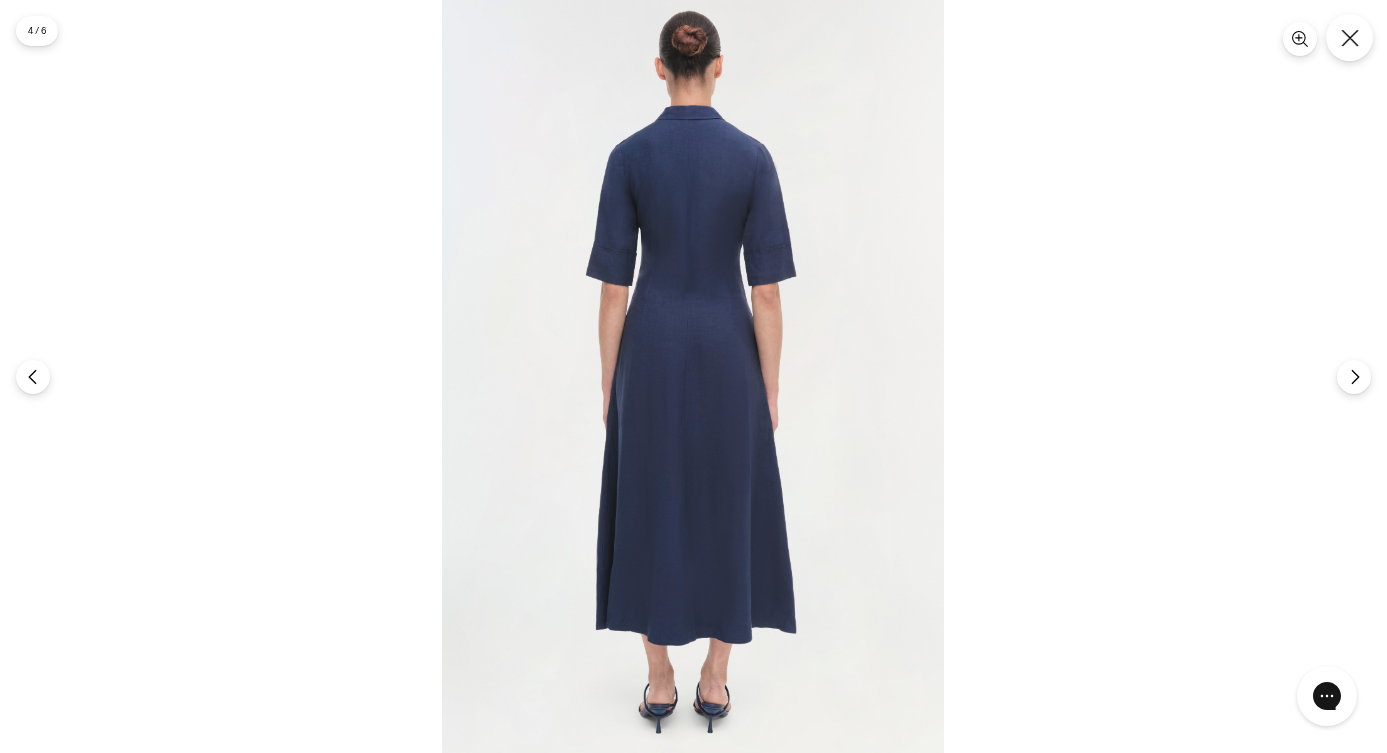 click 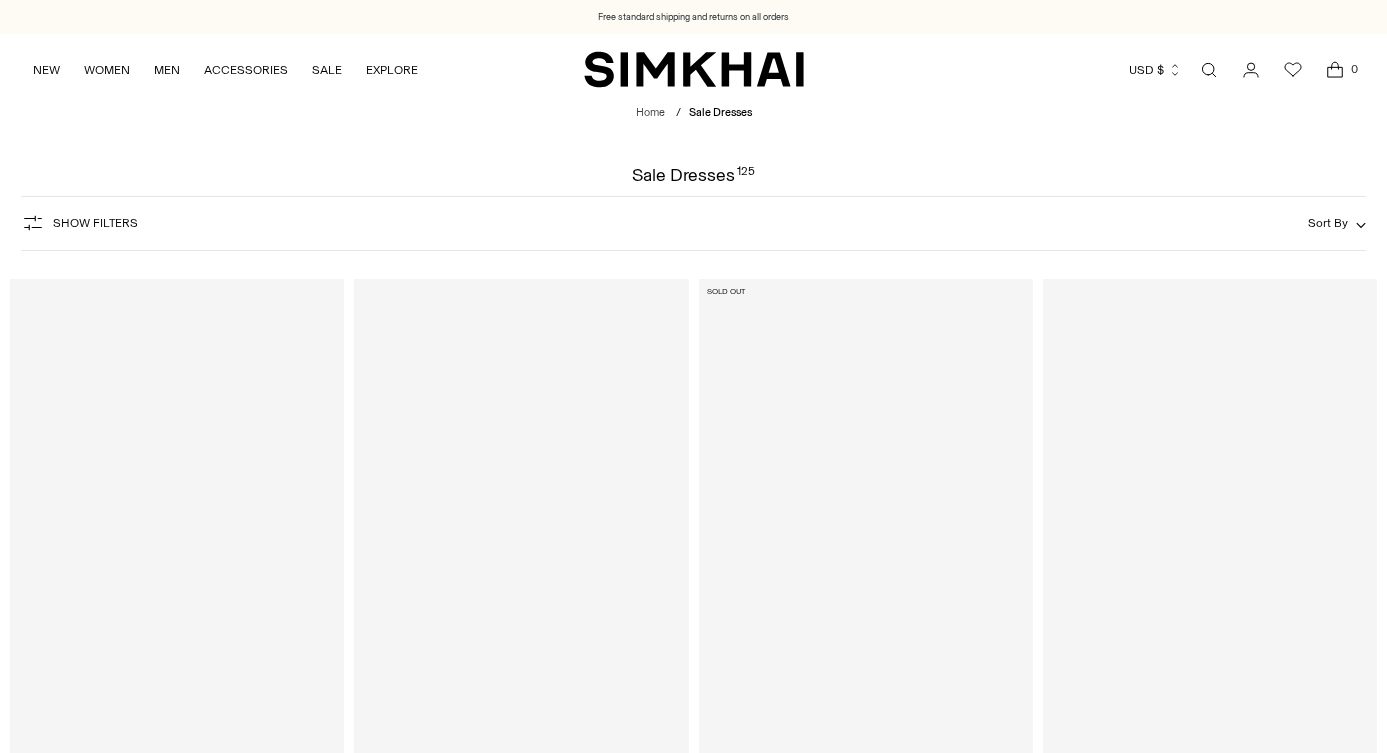 scroll, scrollTop: 0, scrollLeft: 0, axis: both 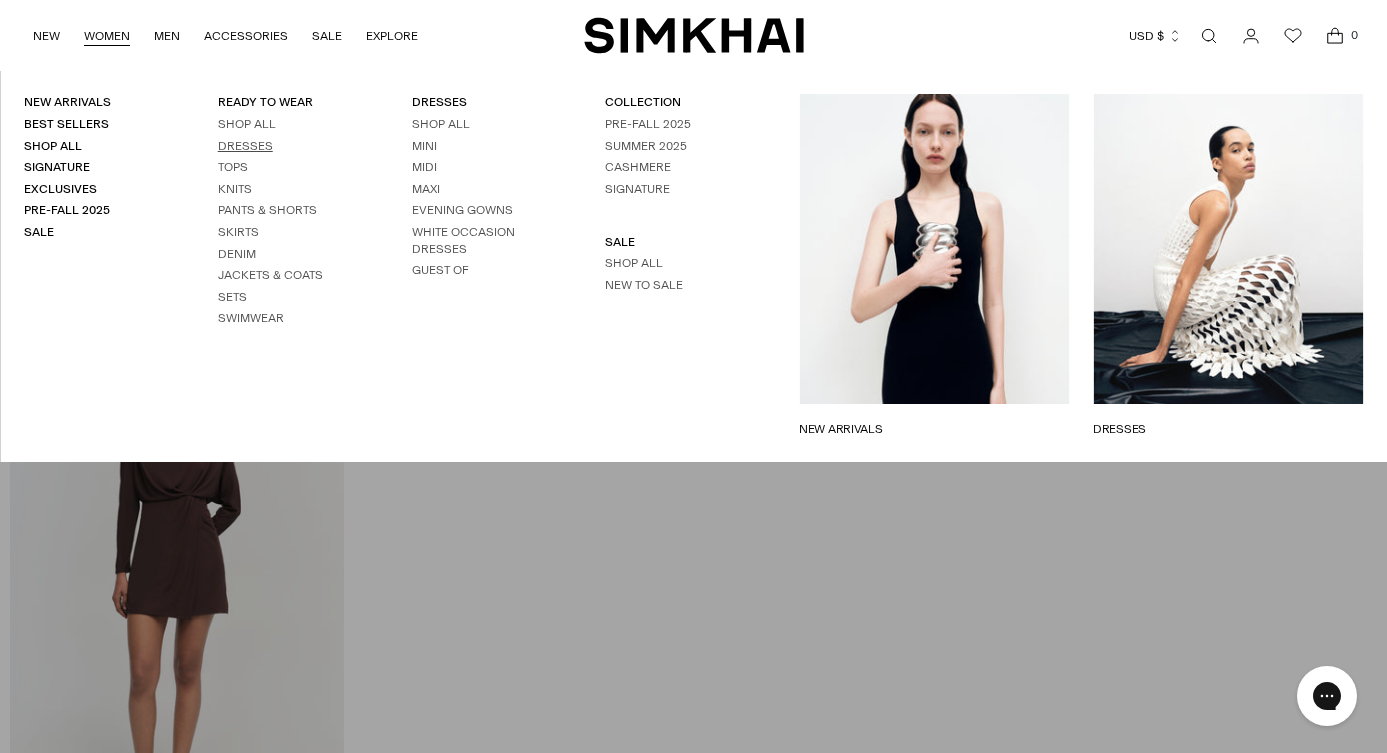 click on "Dresses" at bounding box center (245, 146) 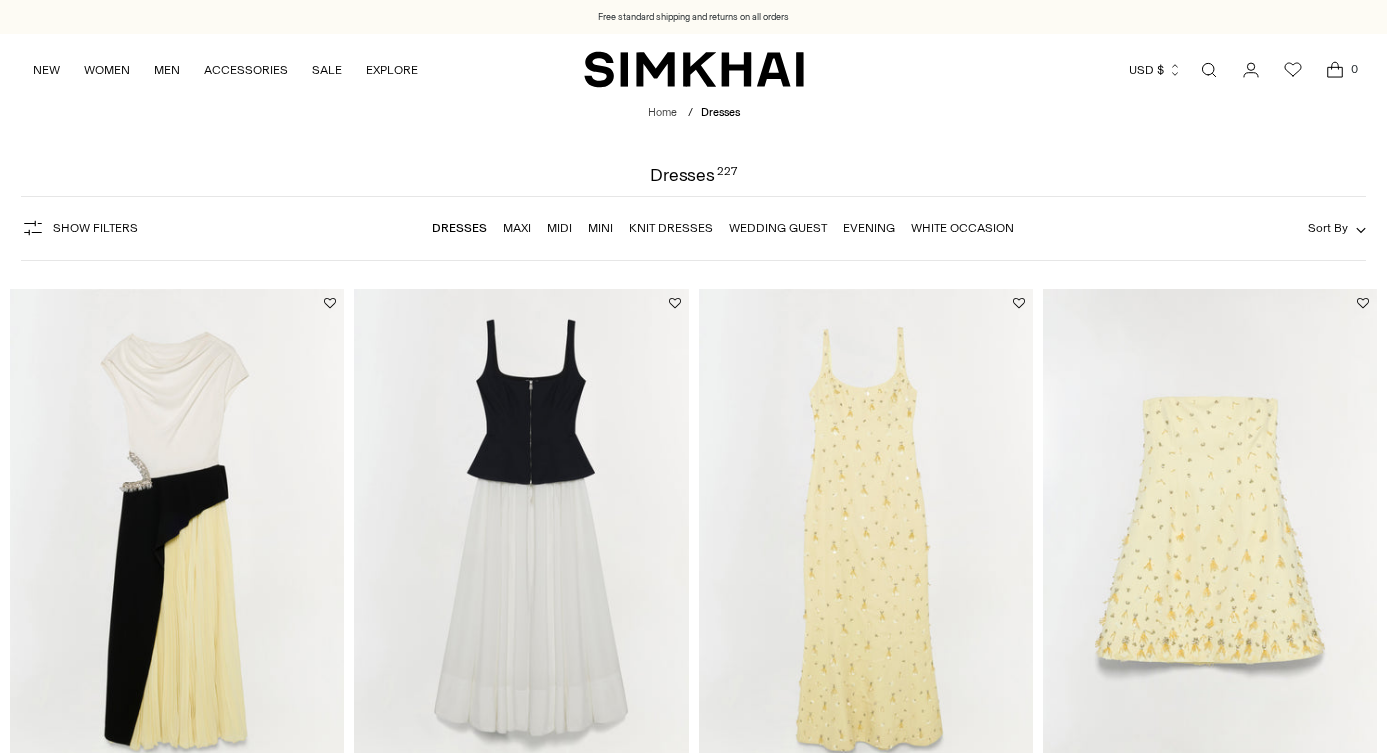 scroll, scrollTop: 0, scrollLeft: 0, axis: both 